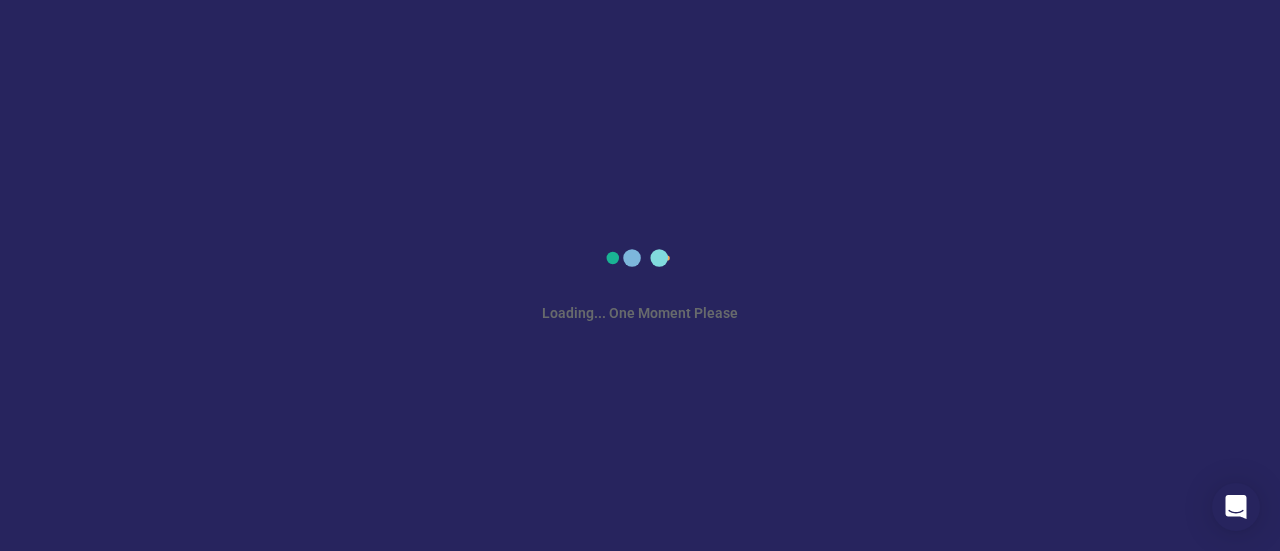 scroll, scrollTop: 0, scrollLeft: 0, axis: both 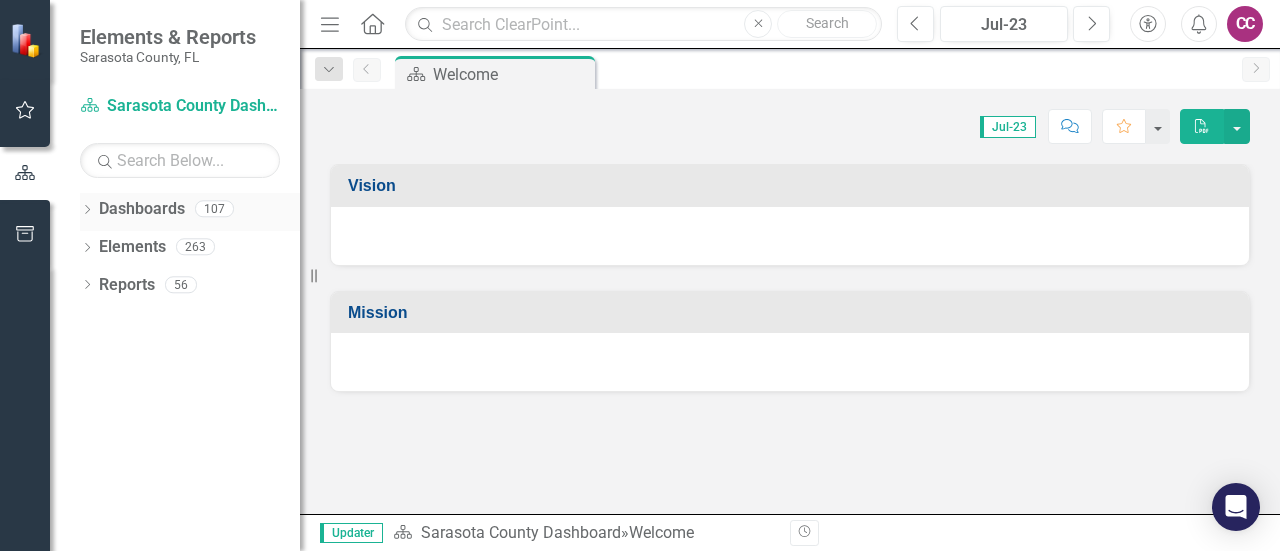 click on "Dropdown" 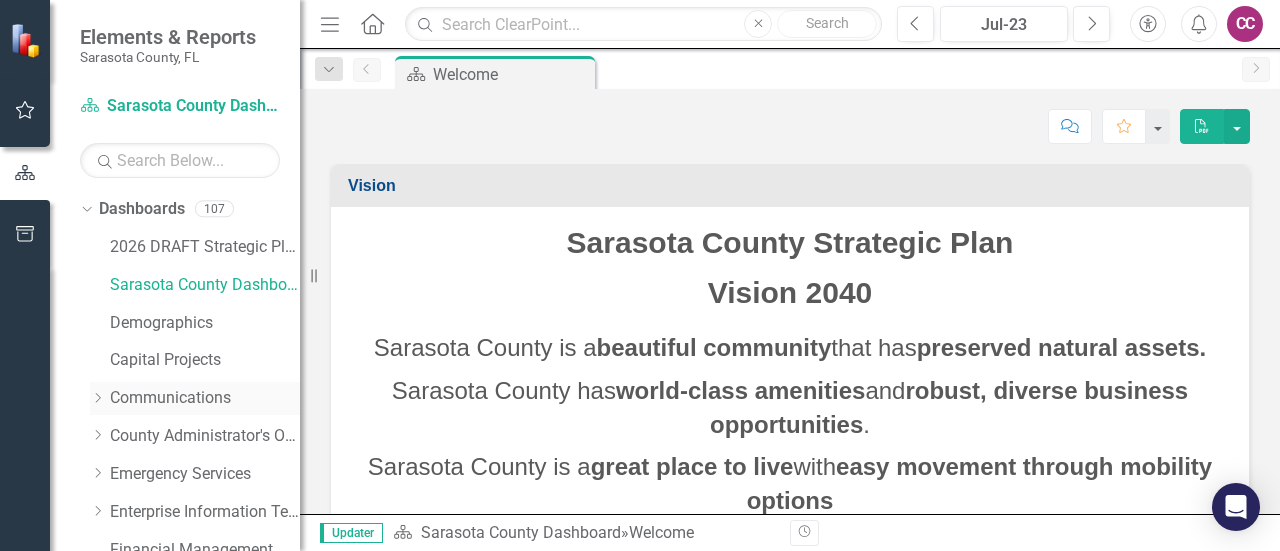 click on "Communications" at bounding box center [205, 398] 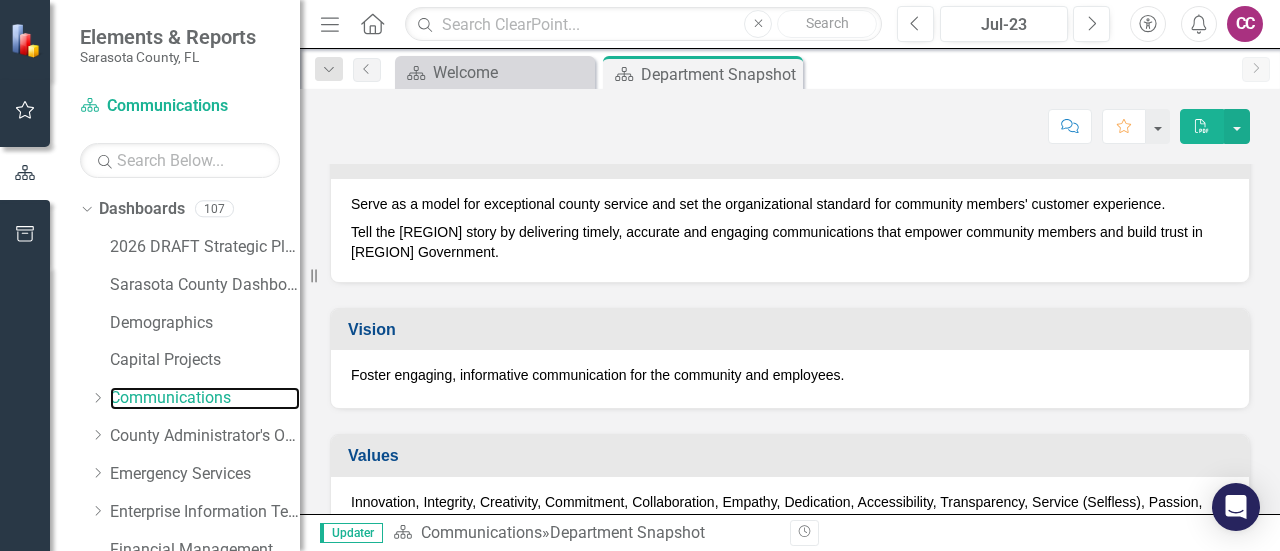 scroll, scrollTop: 200, scrollLeft: 0, axis: vertical 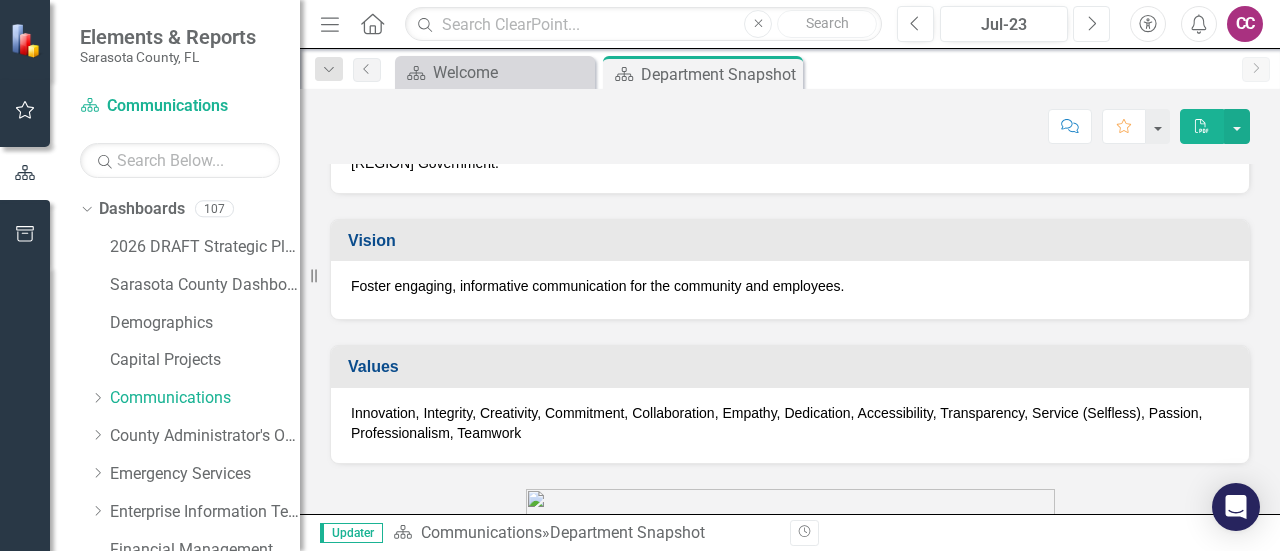 click on "Next" at bounding box center [1091, 24] 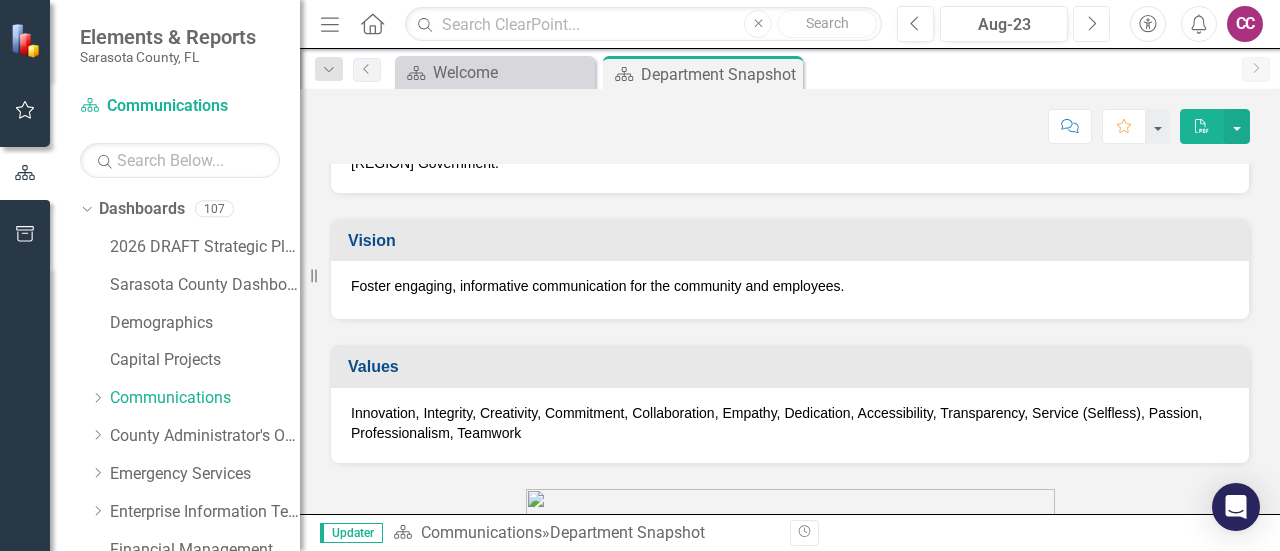 click on "Next" 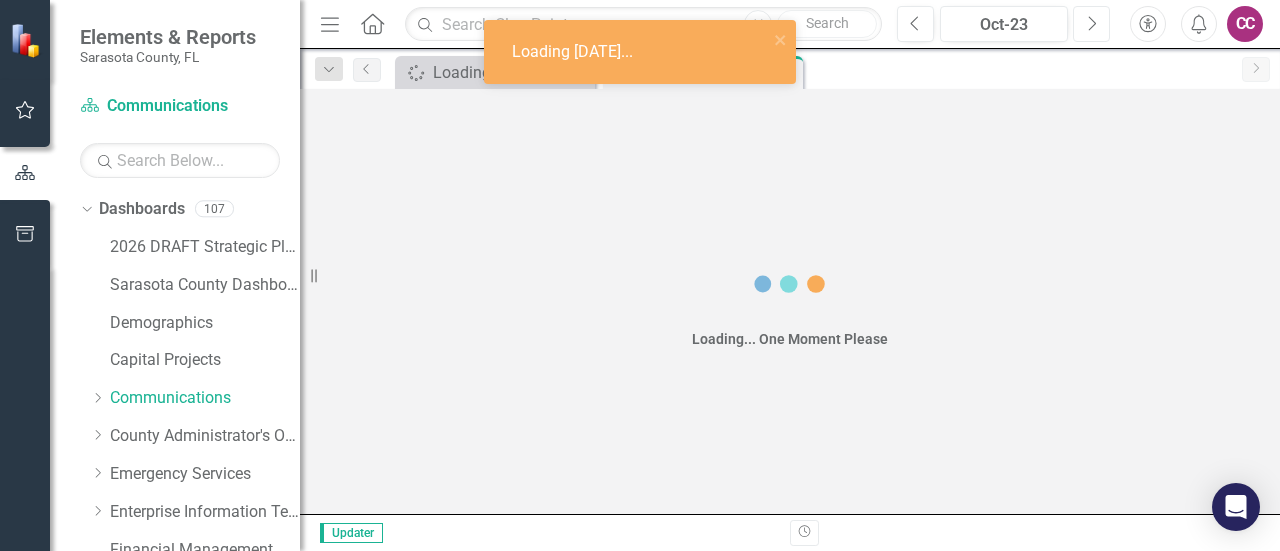 click on "Next" 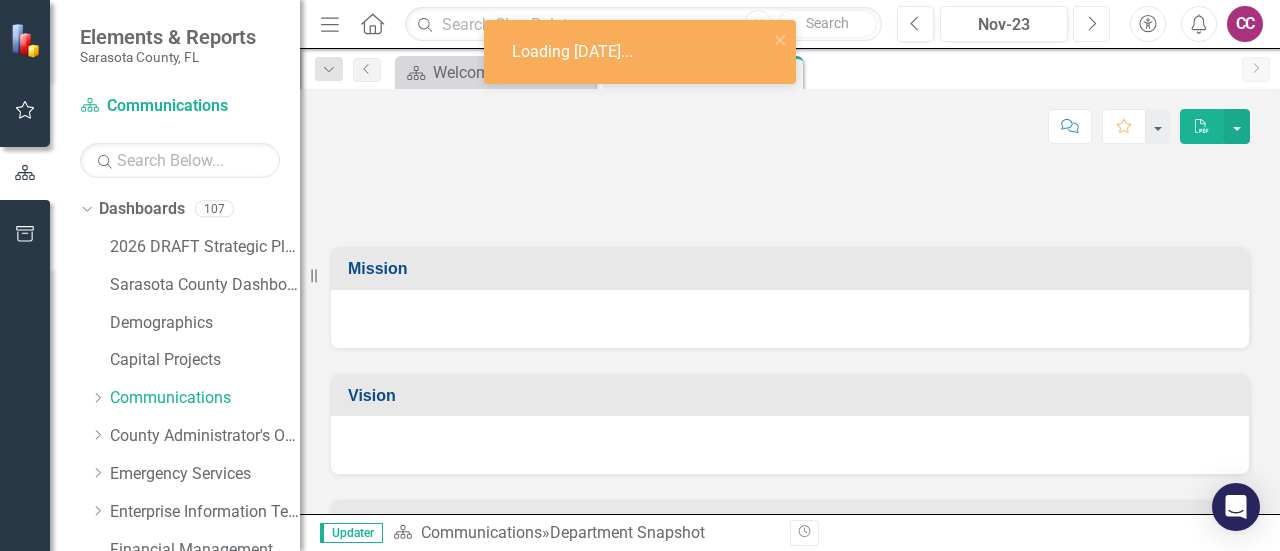 click on "Next" 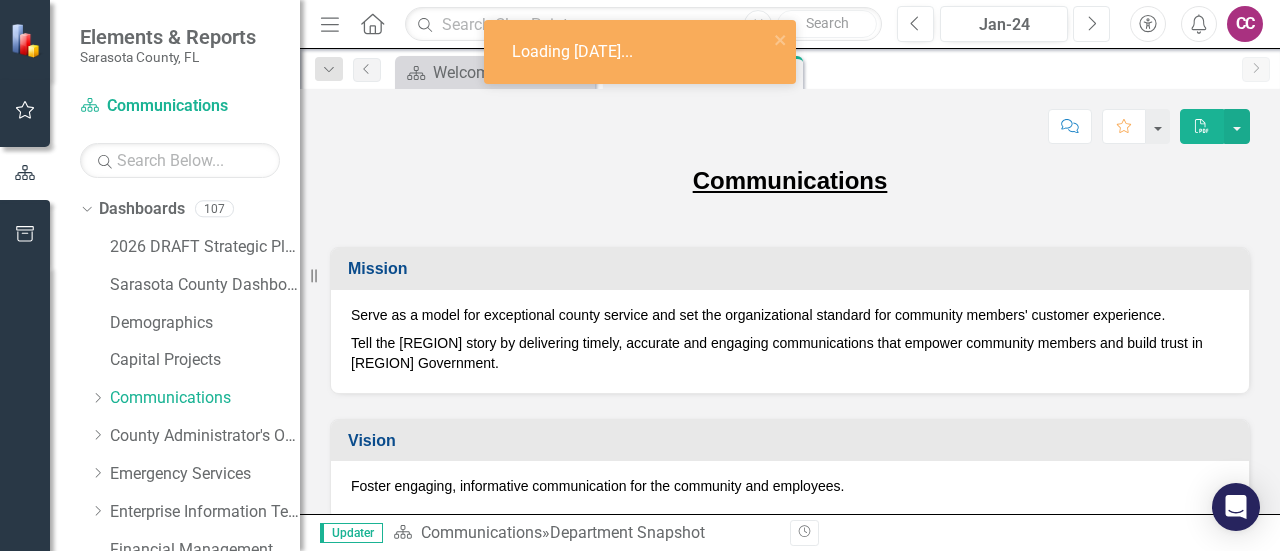 click on "Next" 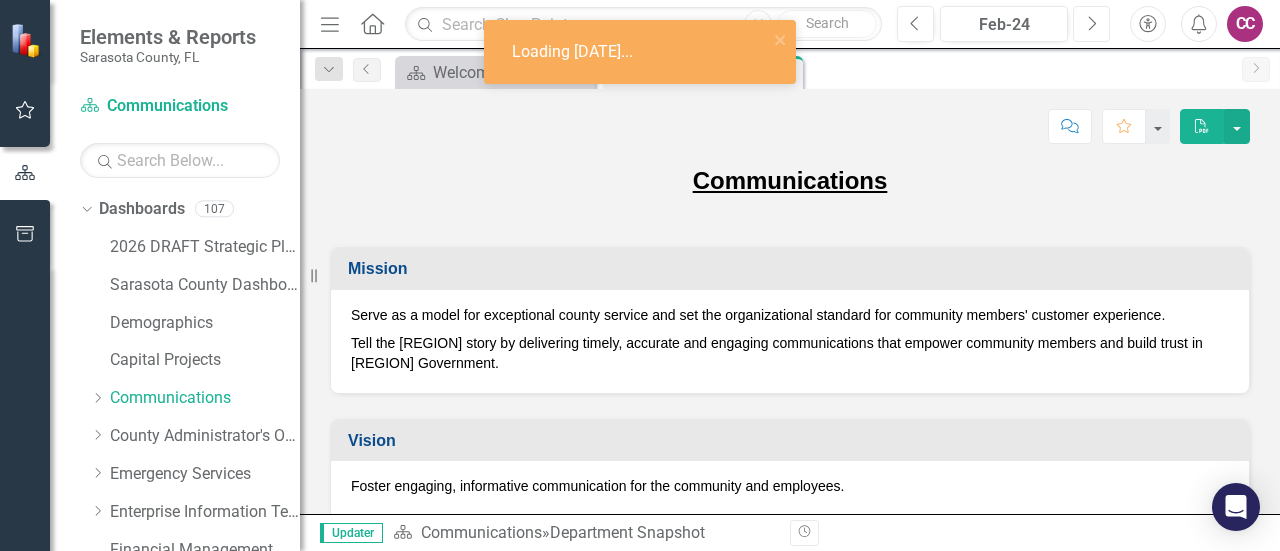 click on "Next" 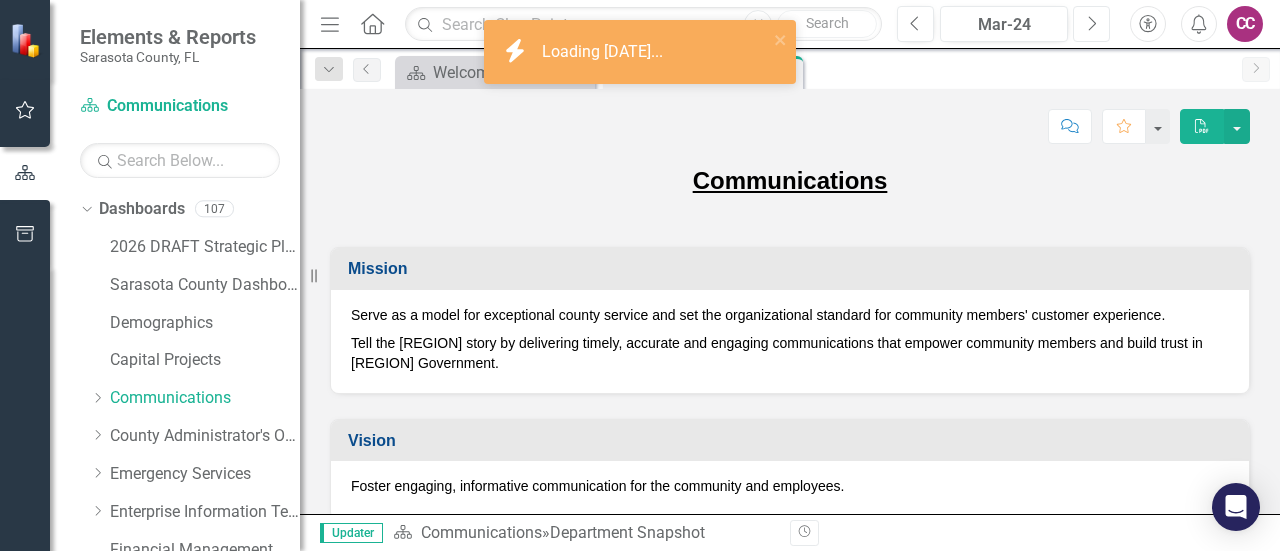 click on "Next" 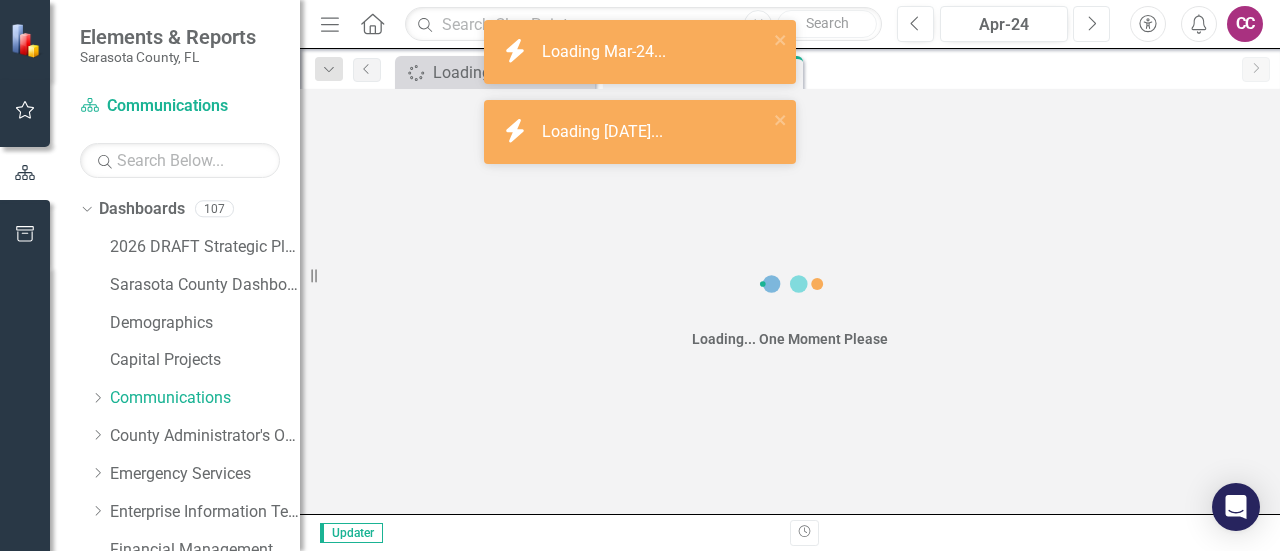 click on "Next" 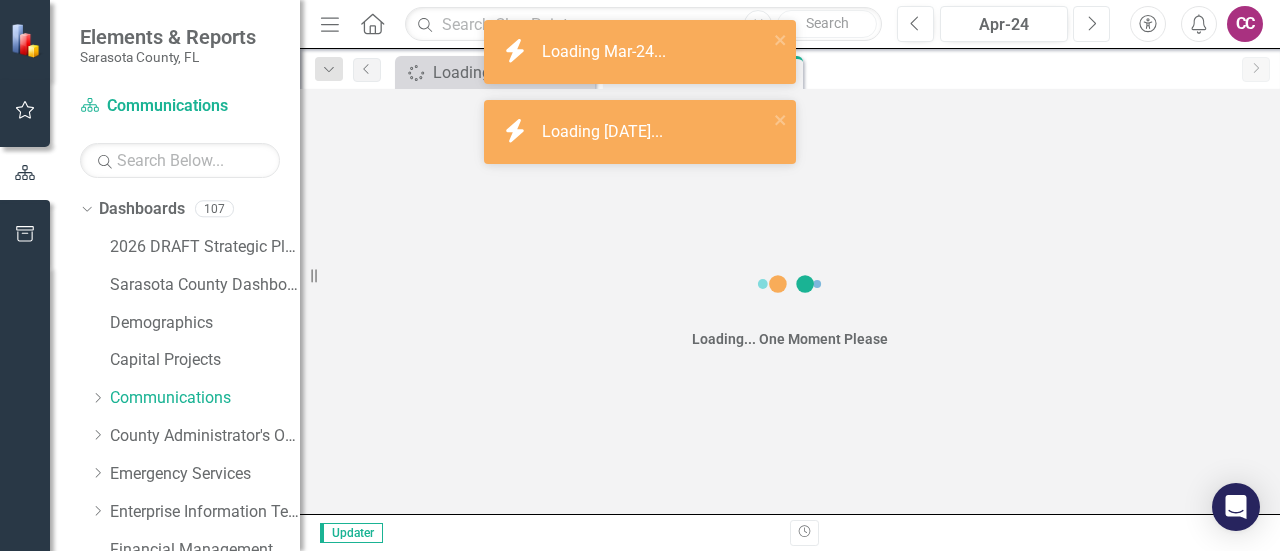 click on "Next" 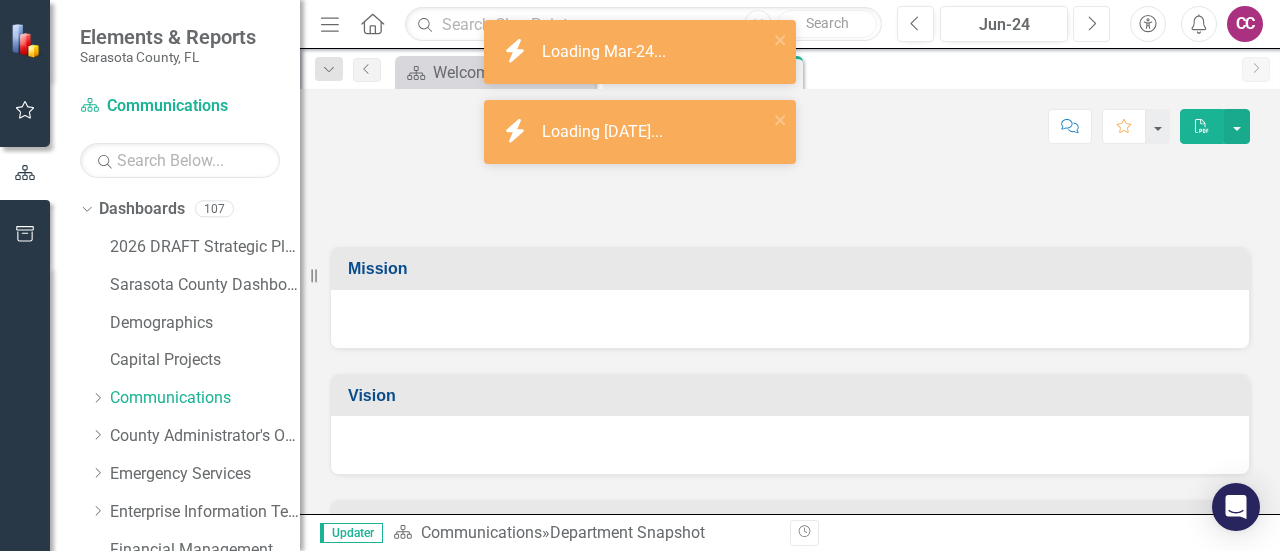 click on "Next" 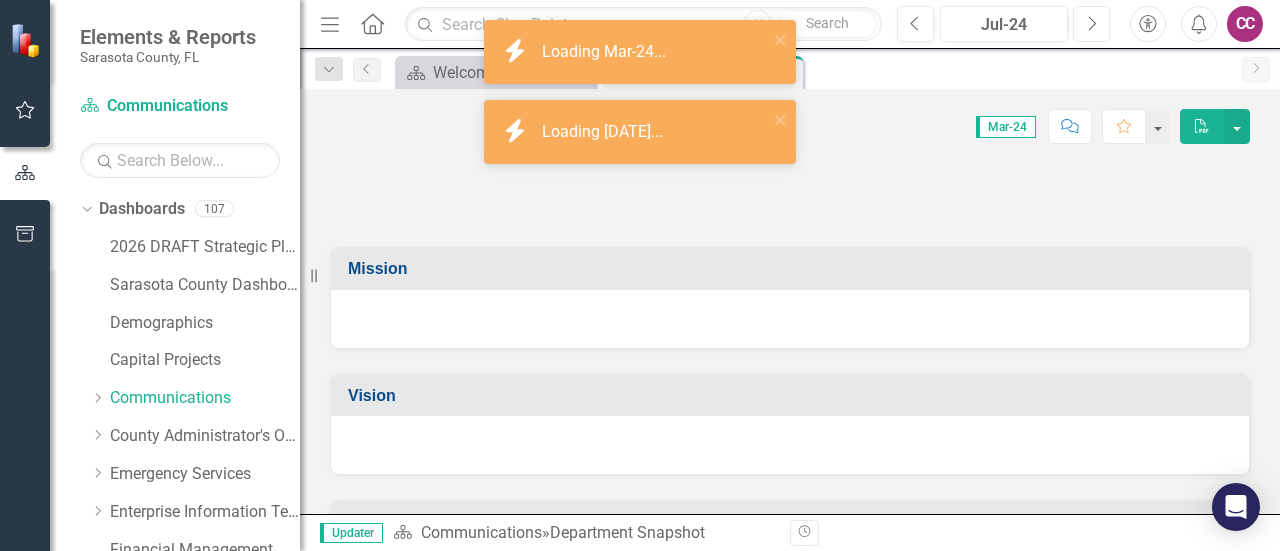 click on "Next" 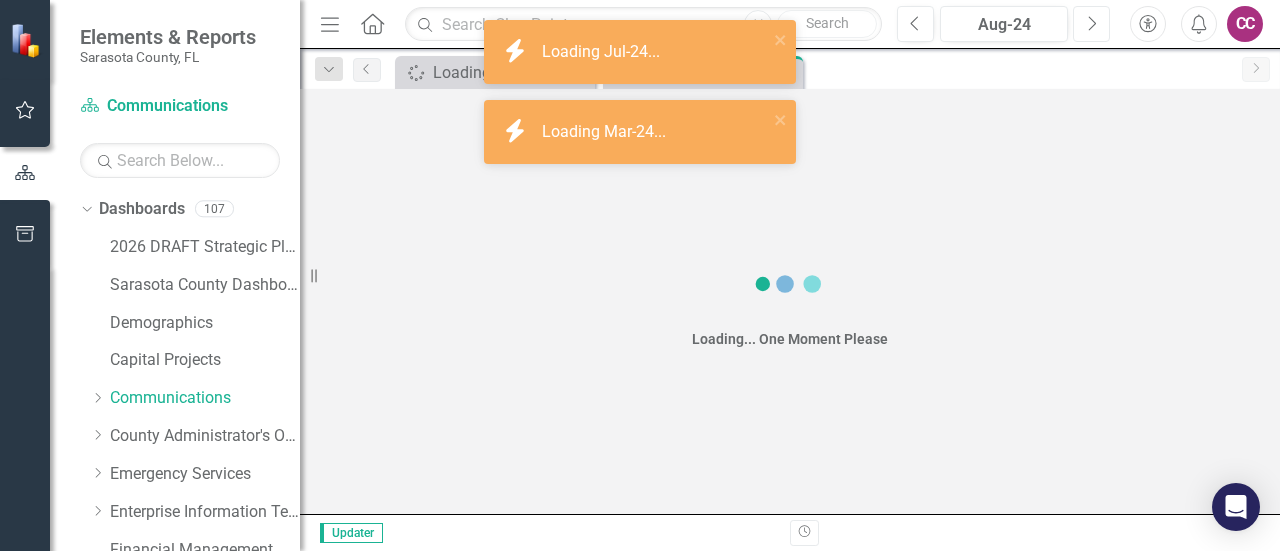 click on "Next" 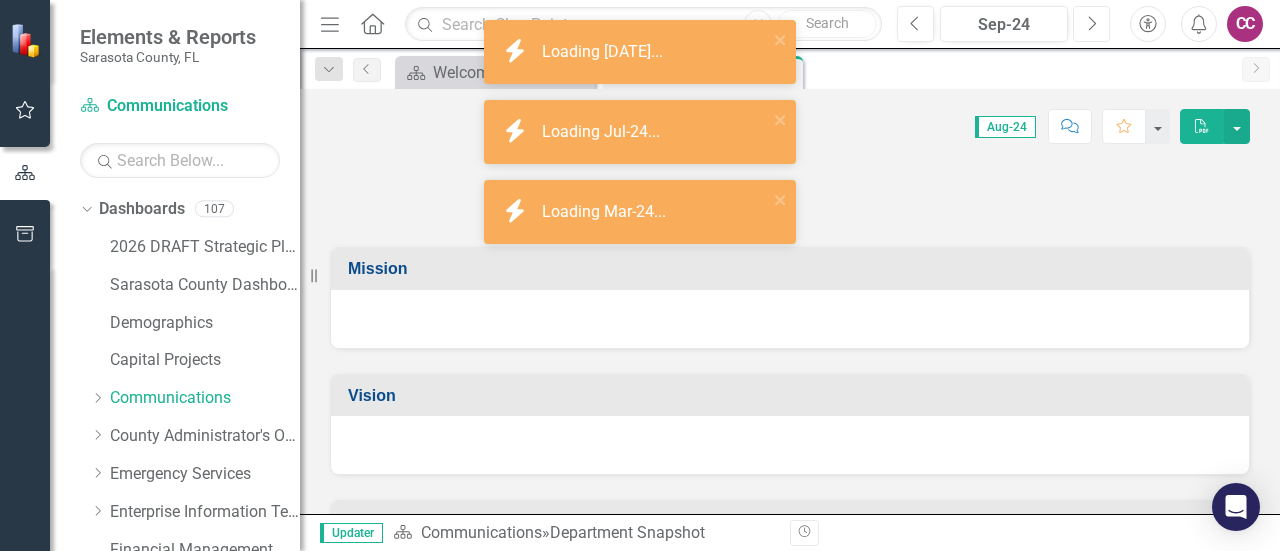 click on "Next" 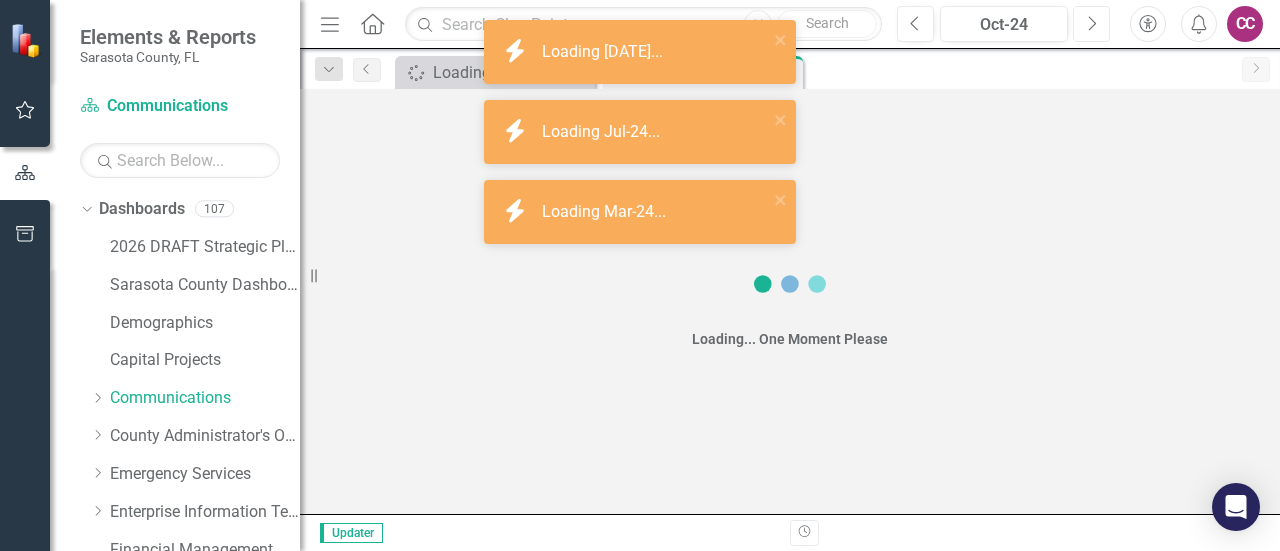 click on "Next" 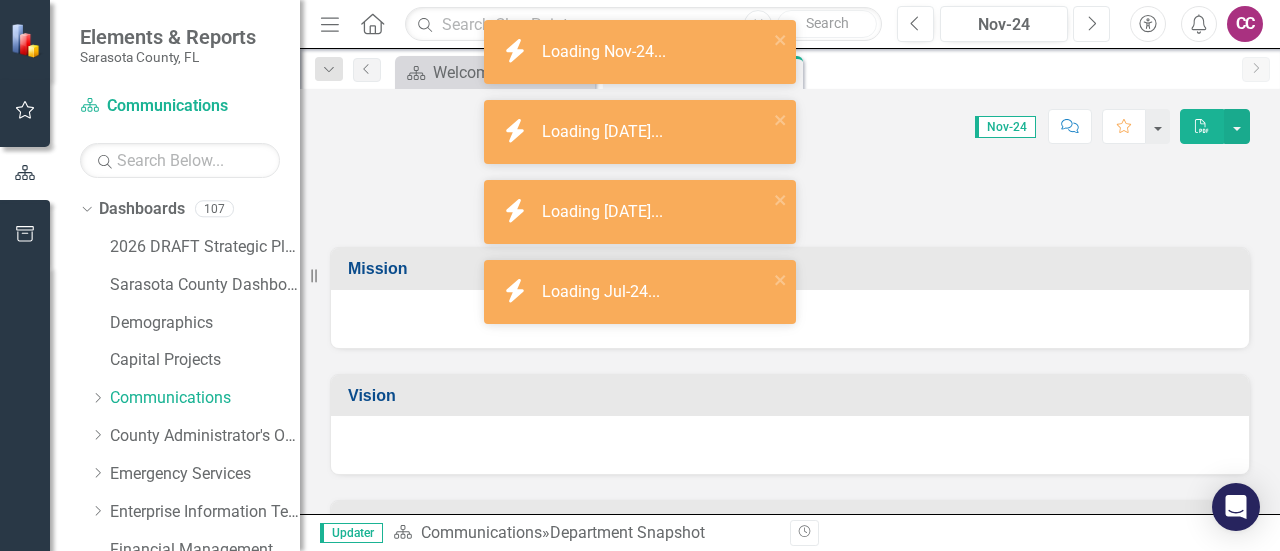 click on "Next" at bounding box center (1091, 24) 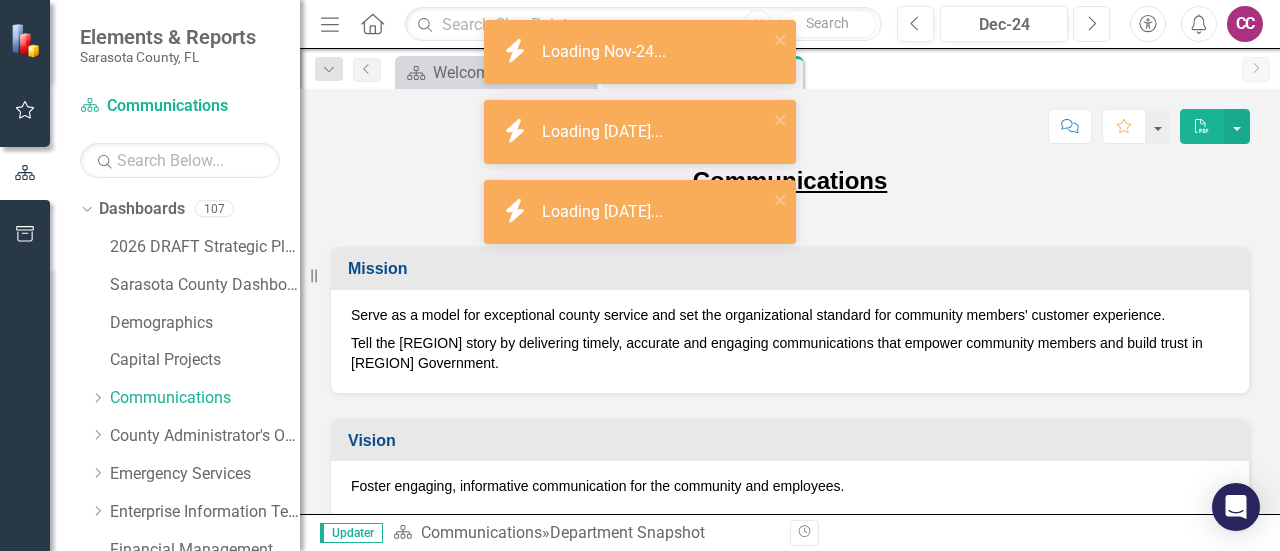 click on "Next" at bounding box center (1091, 24) 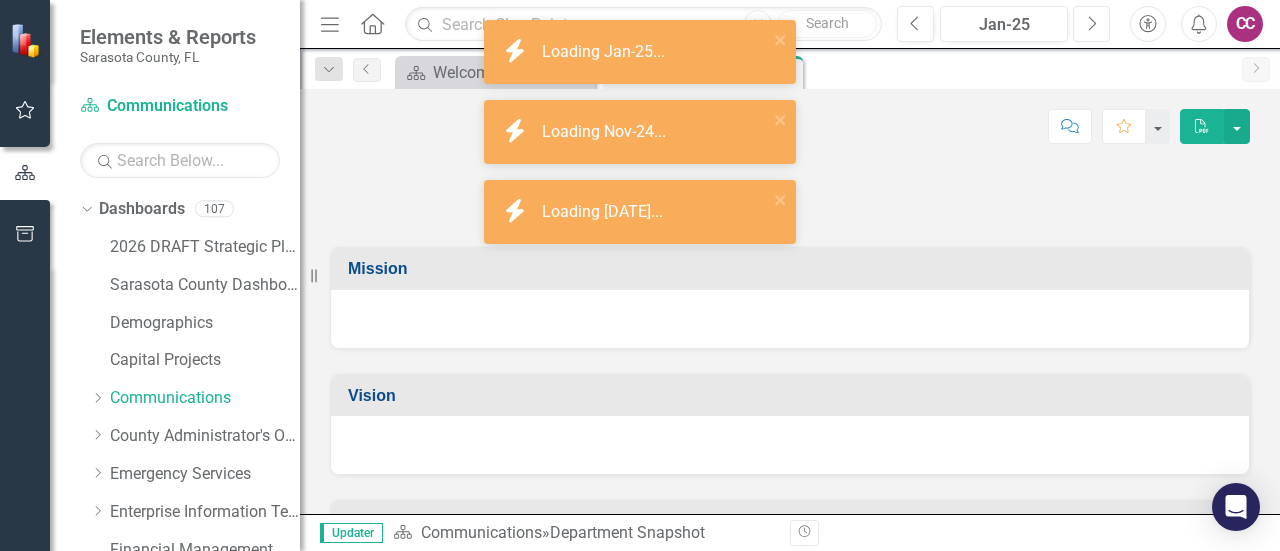 click on "Next" at bounding box center (1091, 24) 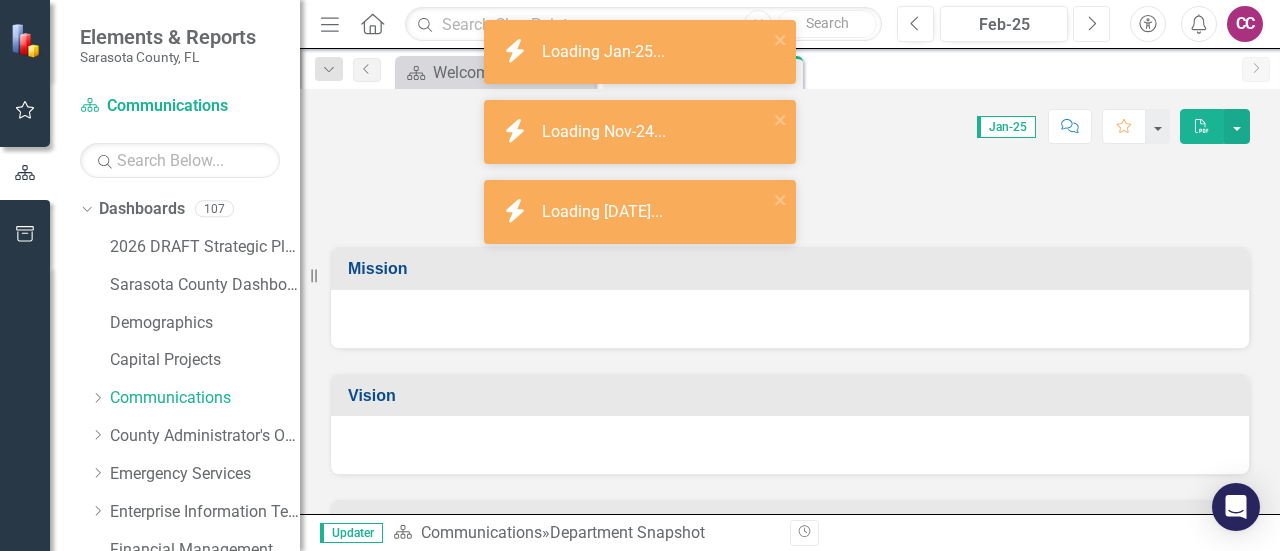 click on "Next" at bounding box center [1091, 24] 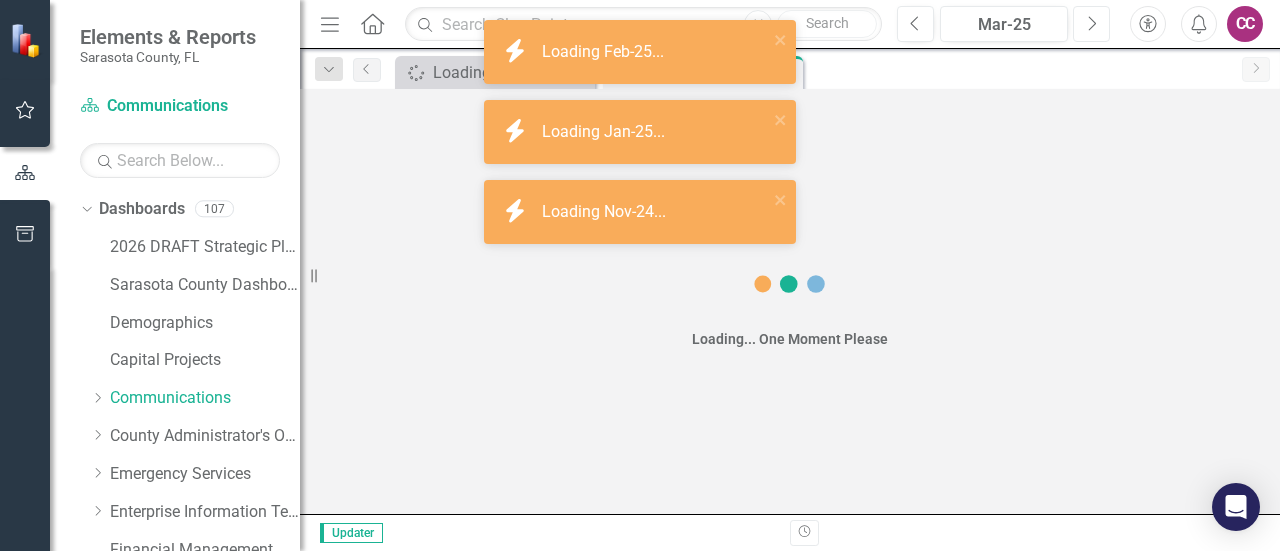 click on "Next" at bounding box center [1091, 24] 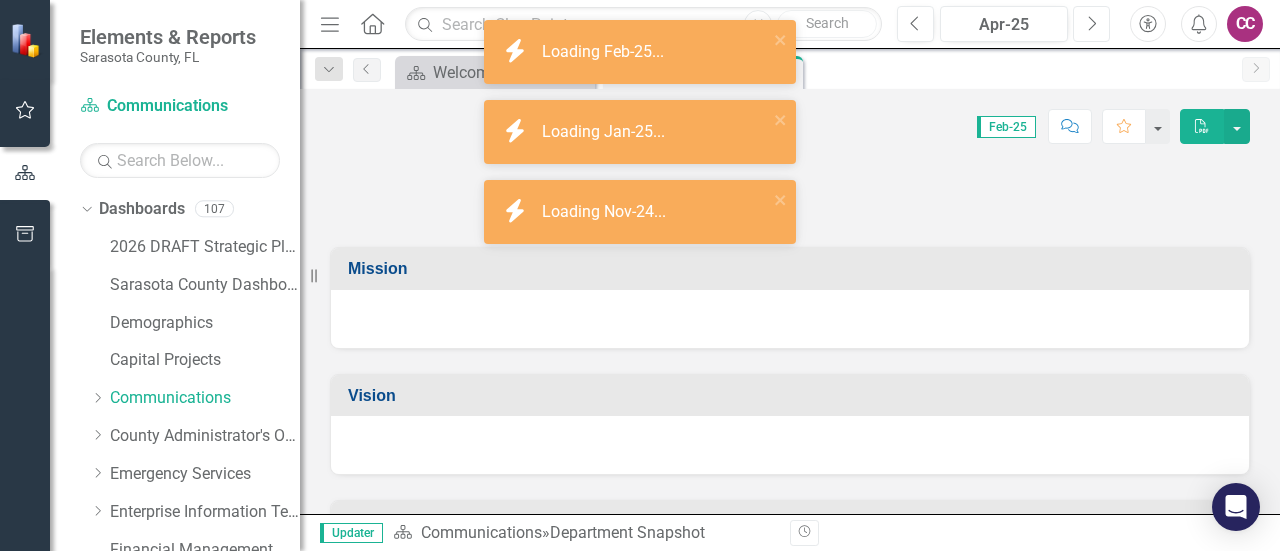 click on "Next" at bounding box center (1091, 24) 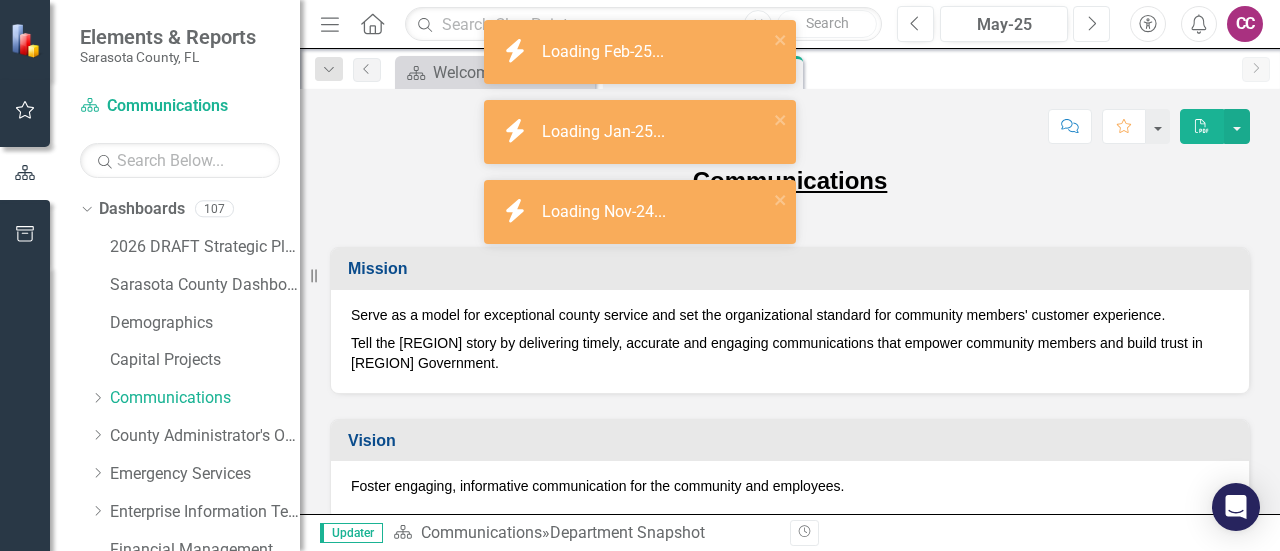 click on "Next" at bounding box center [1091, 24] 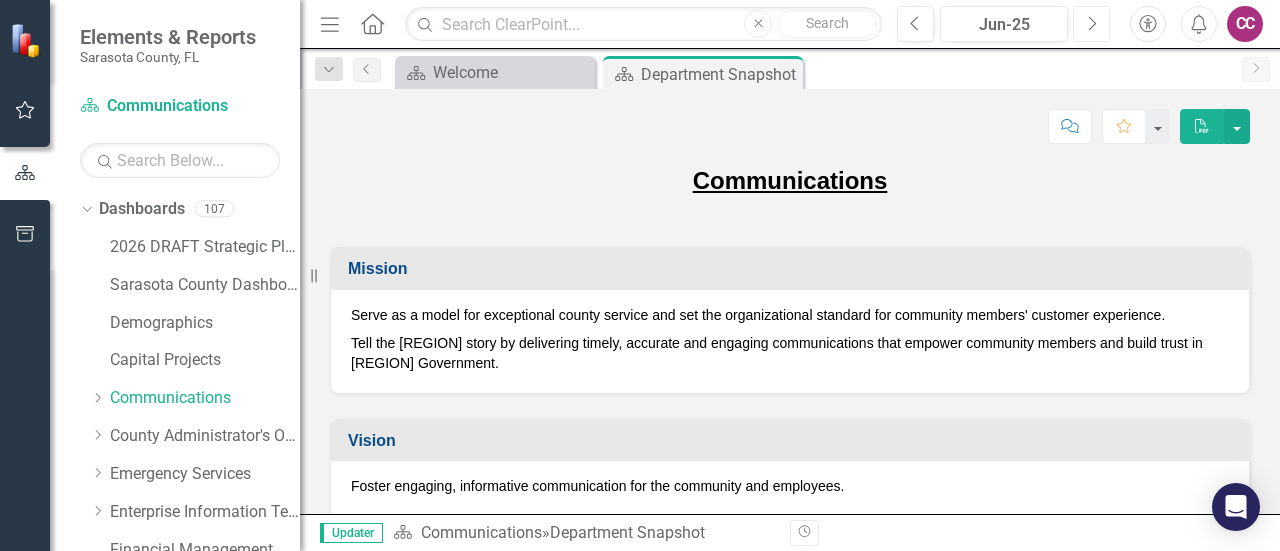 click on "Next" 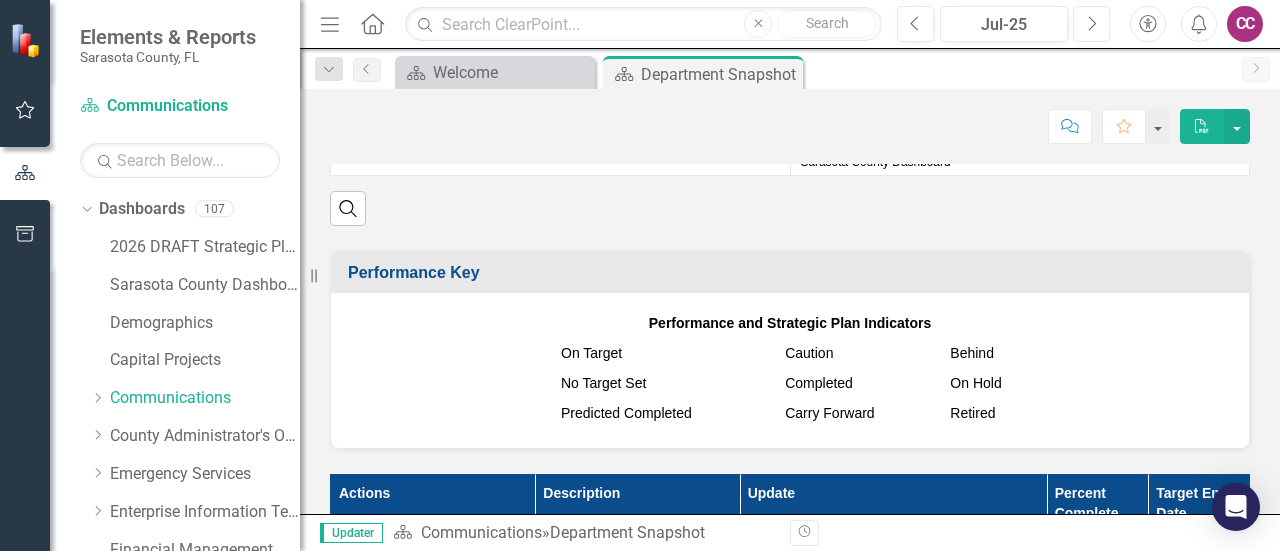 scroll, scrollTop: 2400, scrollLeft: 0, axis: vertical 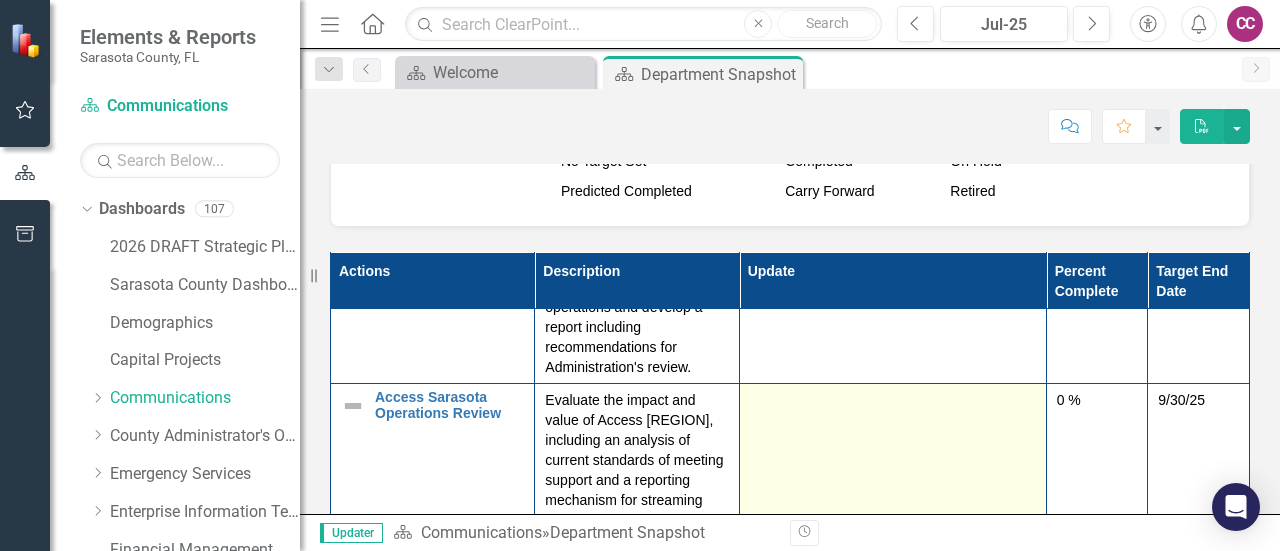 click at bounding box center [892, 490] 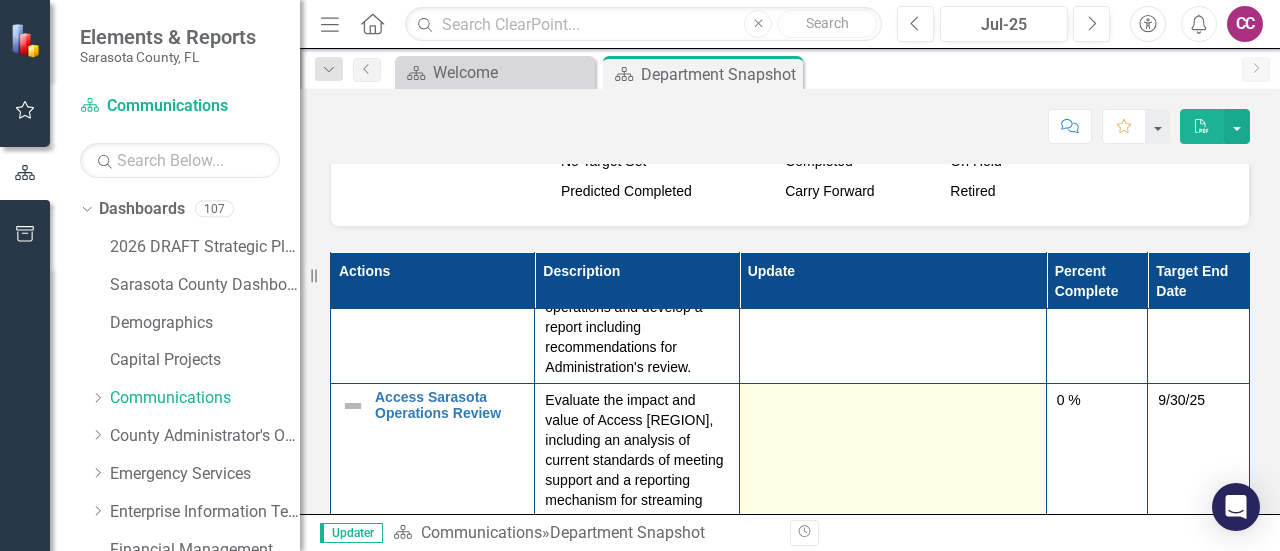 click at bounding box center [892, 490] 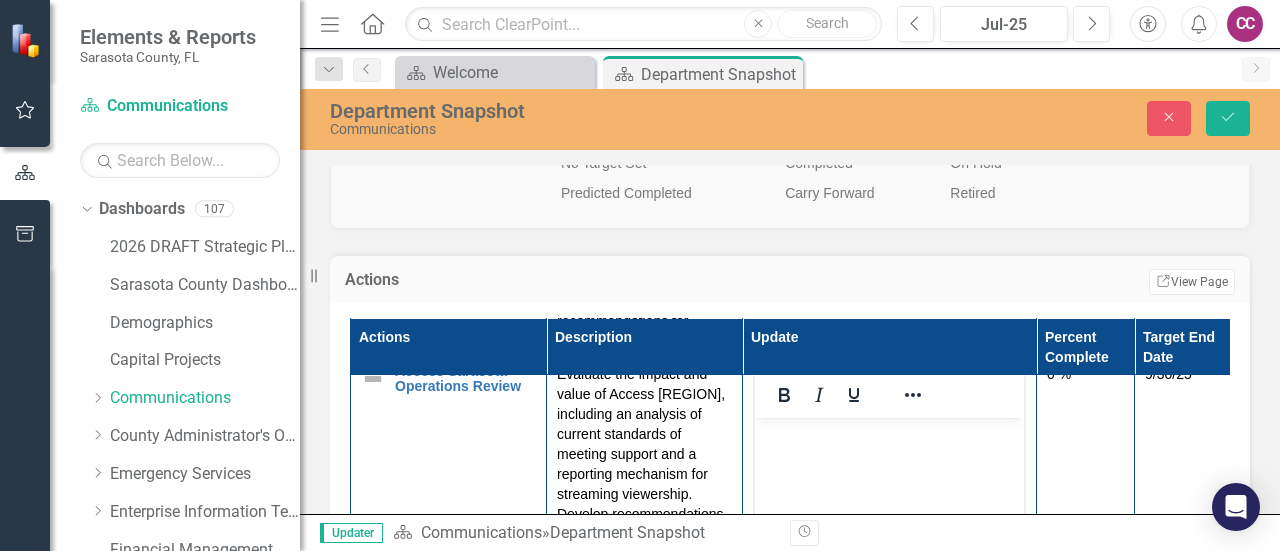 scroll, scrollTop: 0, scrollLeft: 0, axis: both 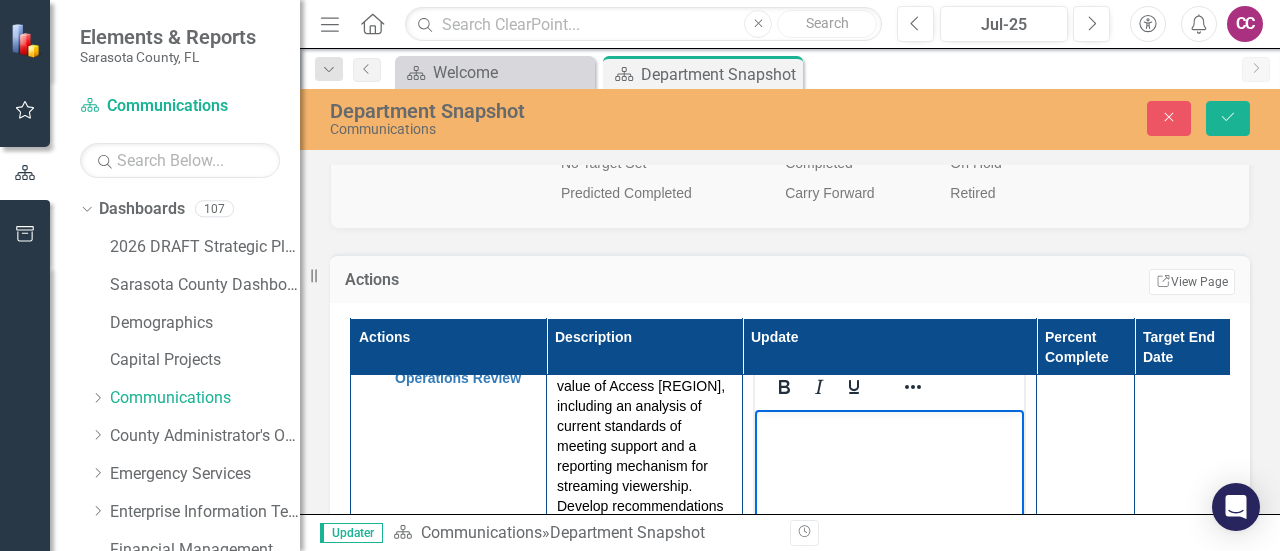 click at bounding box center (889, 559) 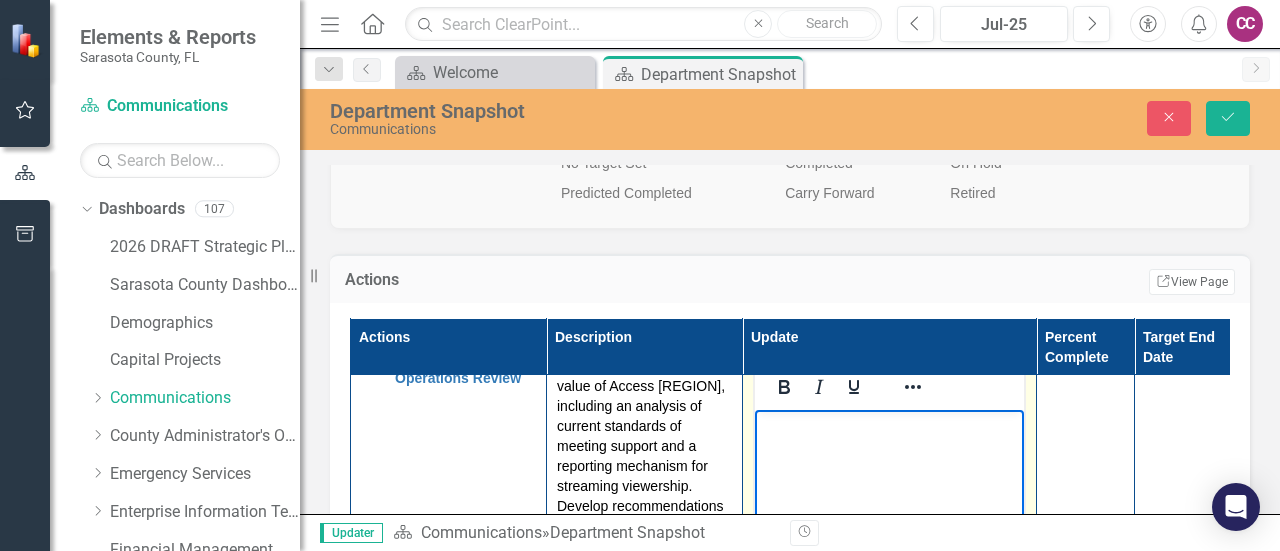 click at bounding box center (889, 559) 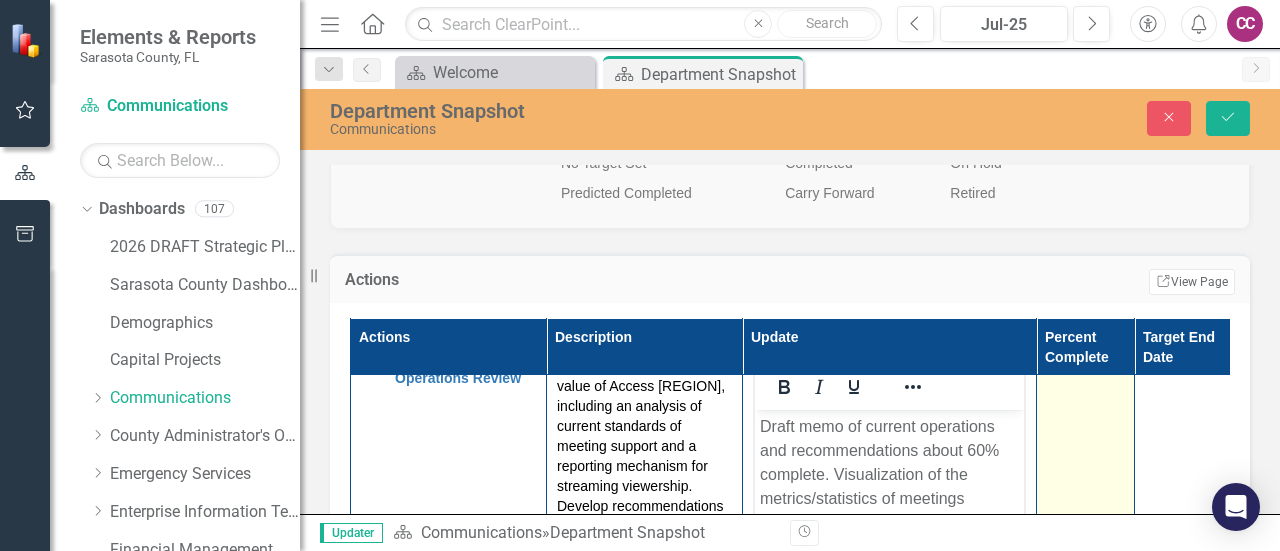 click on "0 %" at bounding box center [1086, 585] 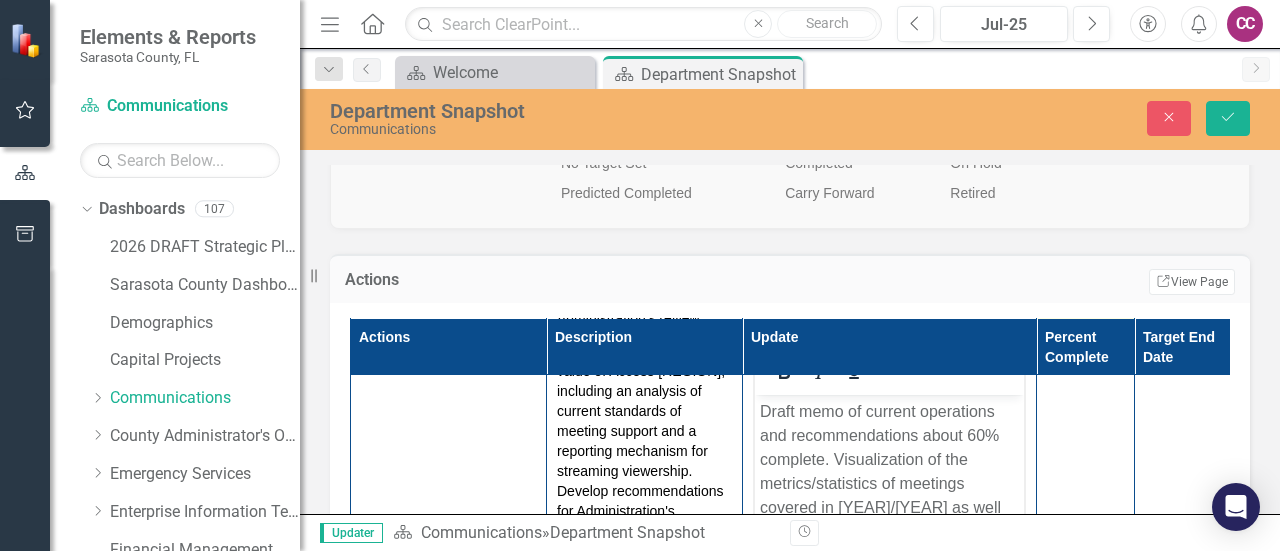 scroll, scrollTop: 1000, scrollLeft: 0, axis: vertical 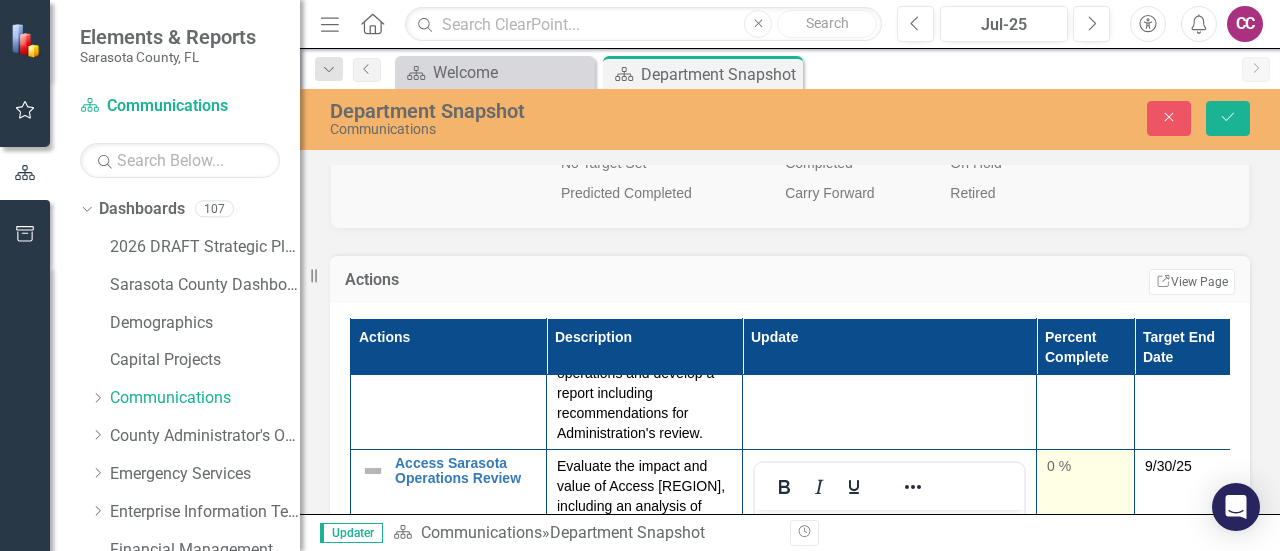click on "0 %" at bounding box center (1085, 466) 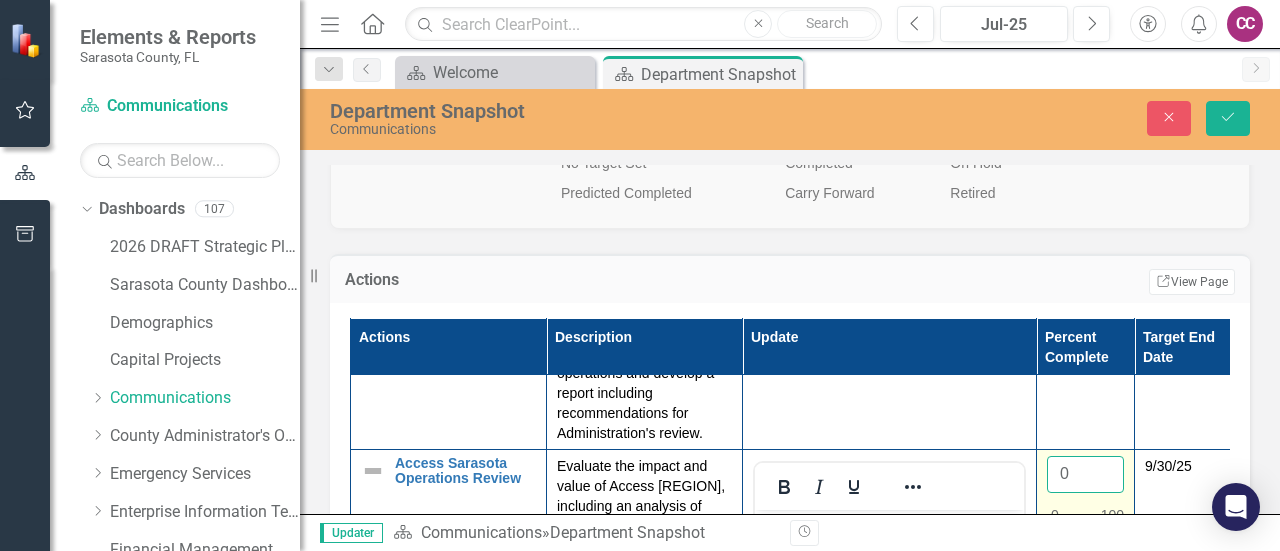 drag, startPoint x: 1084, startPoint y: 459, endPoint x: 1046, endPoint y: 462, distance: 38.118237 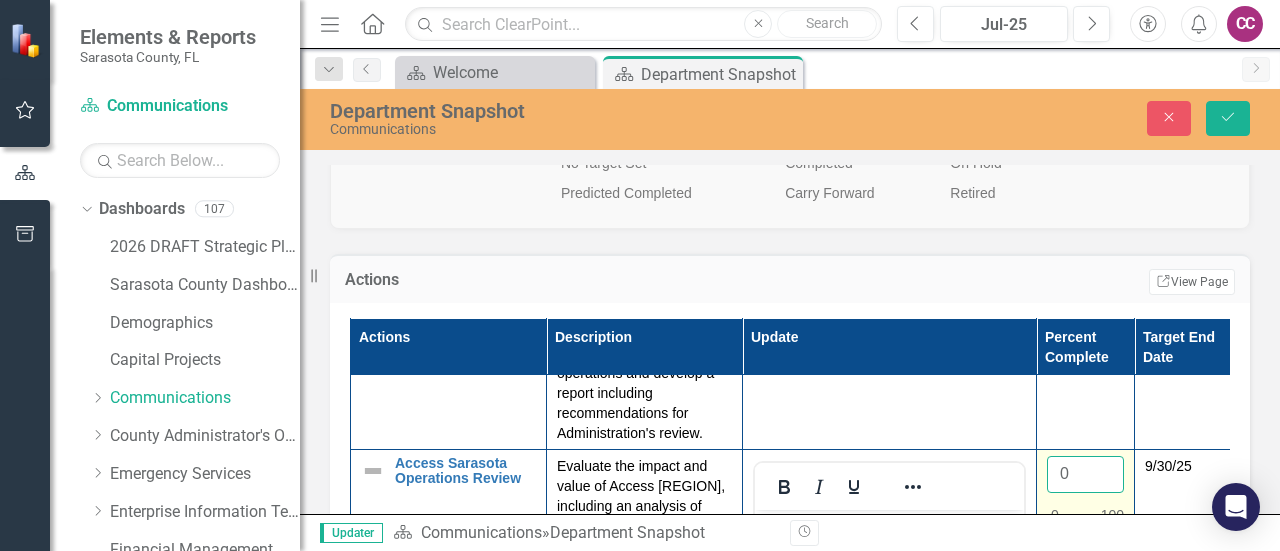 click on "0" at bounding box center [1085, 474] 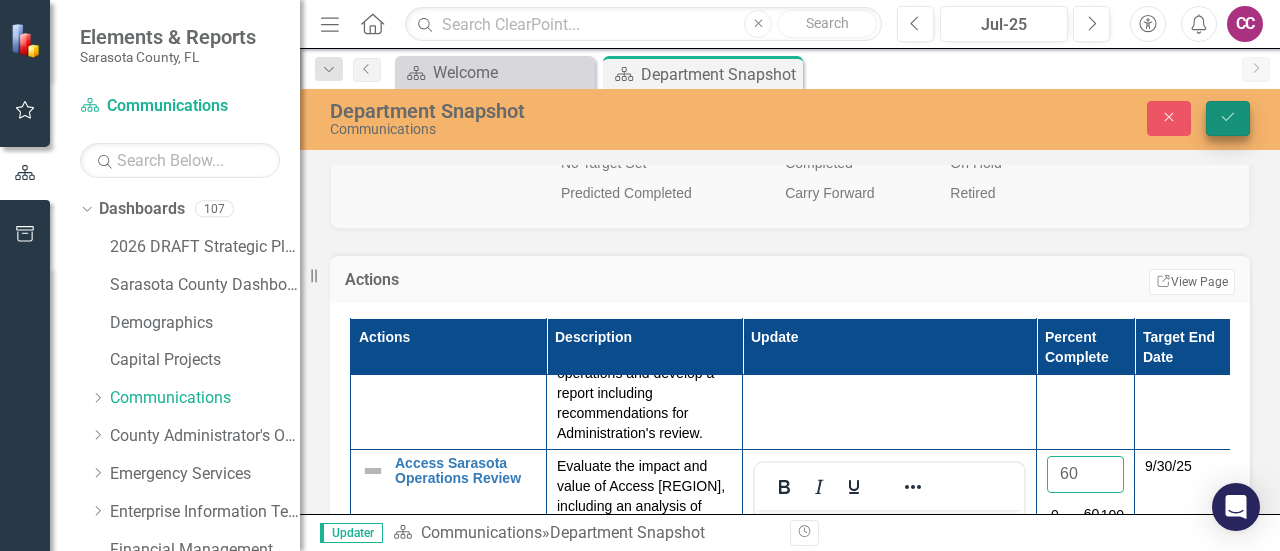 type on "60" 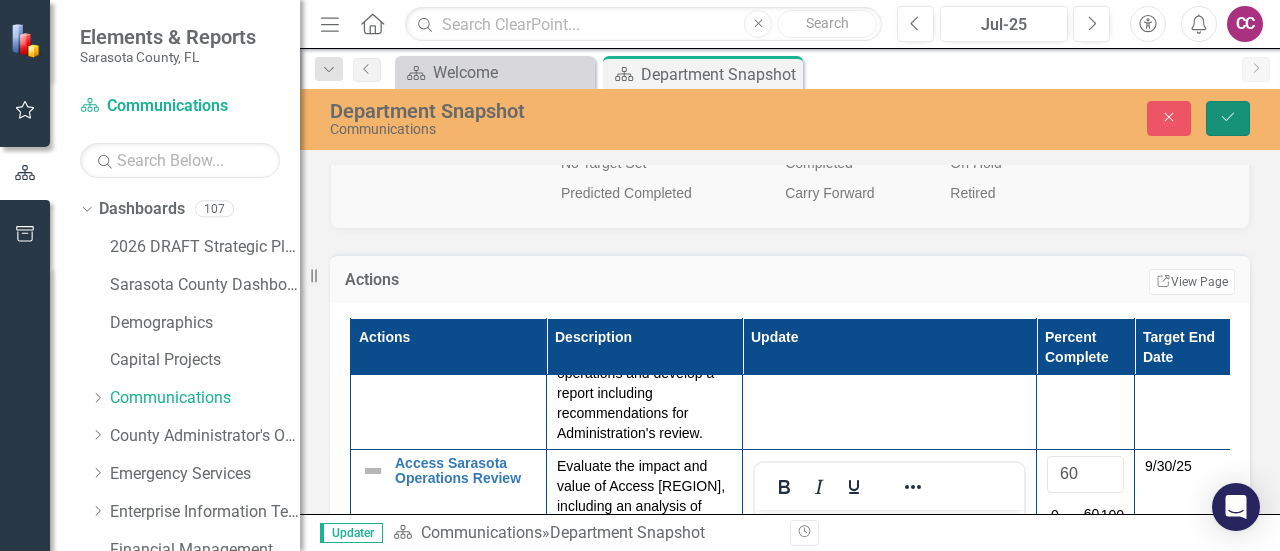 click on "Save" 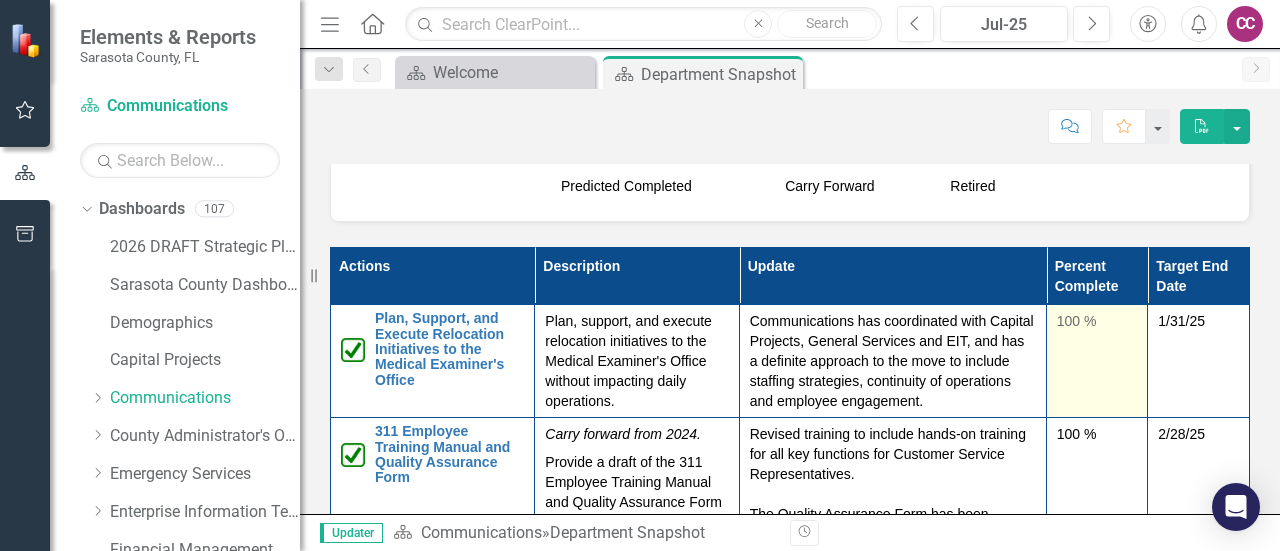 scroll, scrollTop: 2400, scrollLeft: 0, axis: vertical 